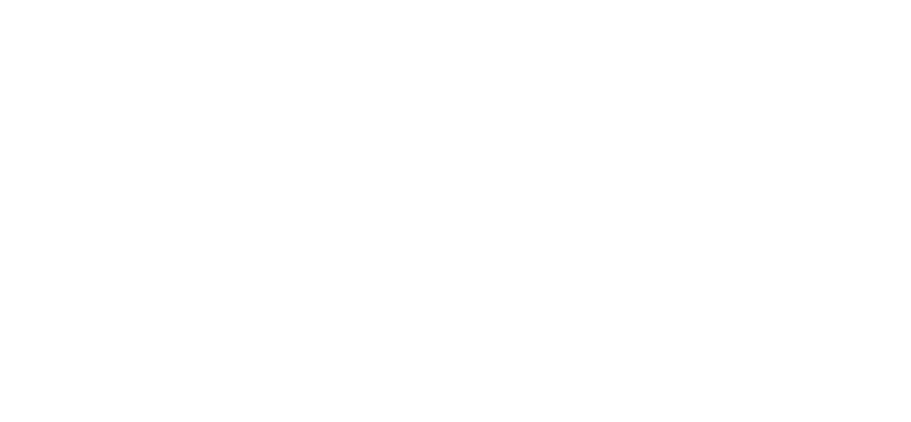 scroll, scrollTop: 0, scrollLeft: 0, axis: both 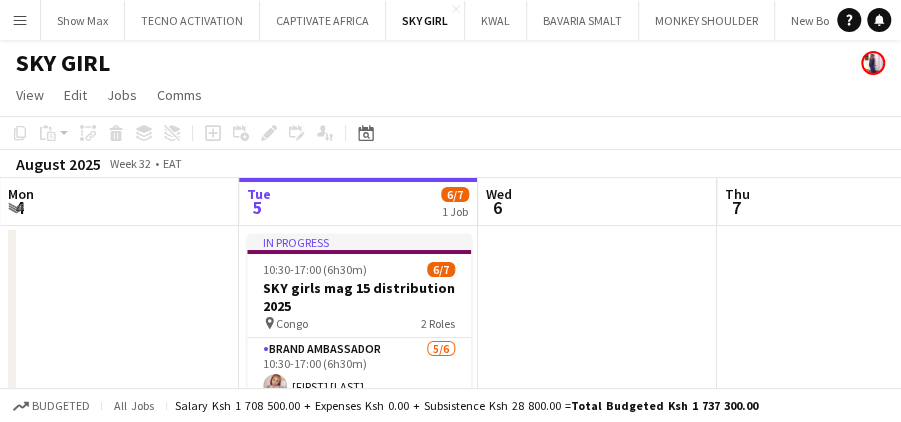 click on "Menu" at bounding box center [20, 20] 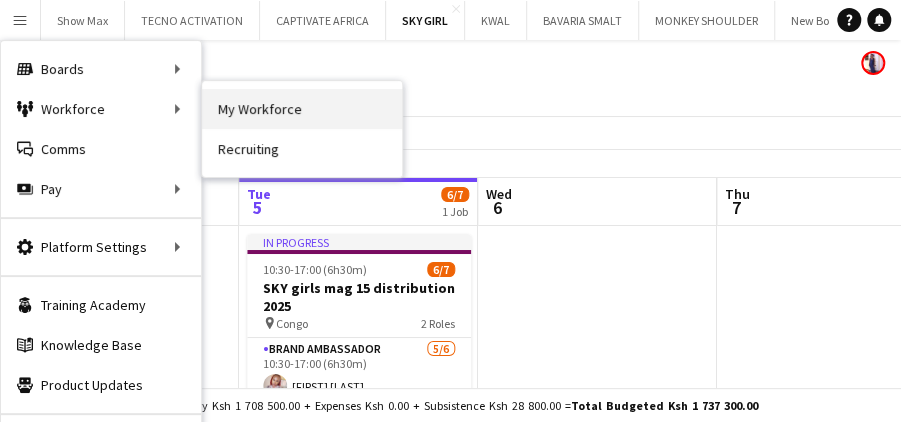 click on "My Workforce" at bounding box center (302, 109) 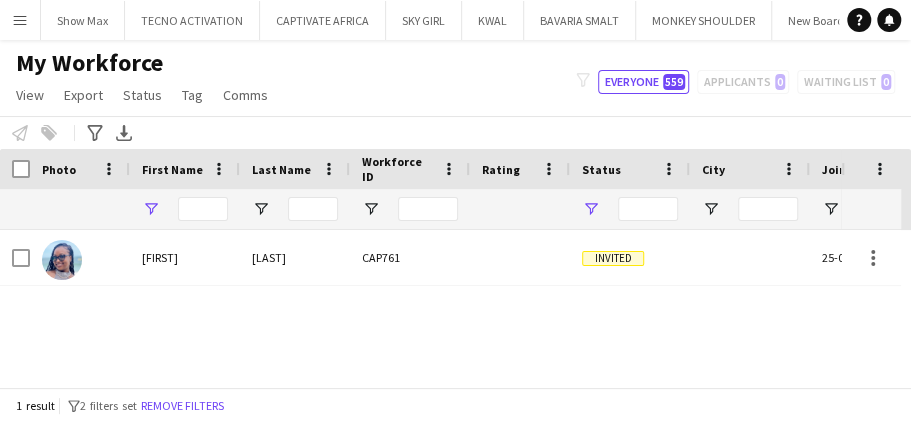 type on "***" 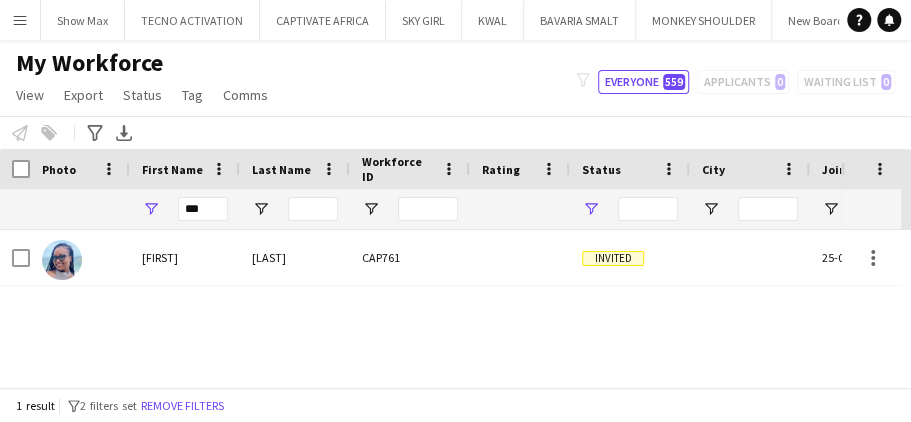 type on "**********" 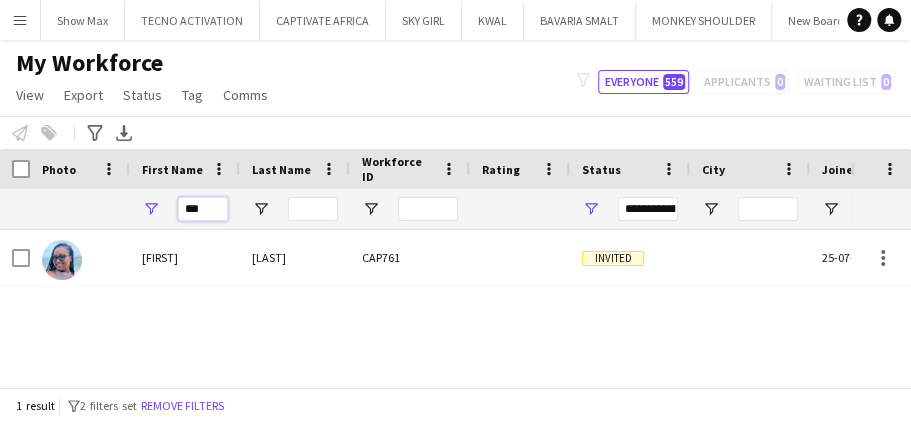 click on "***" at bounding box center [203, 209] 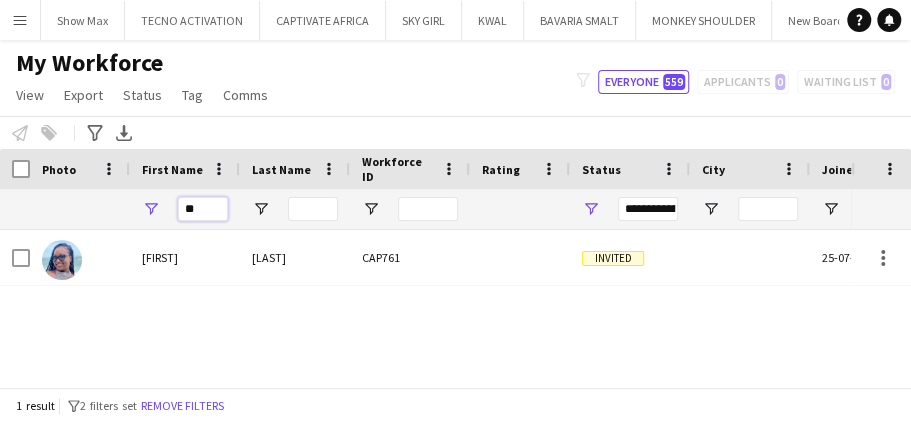 type on "*" 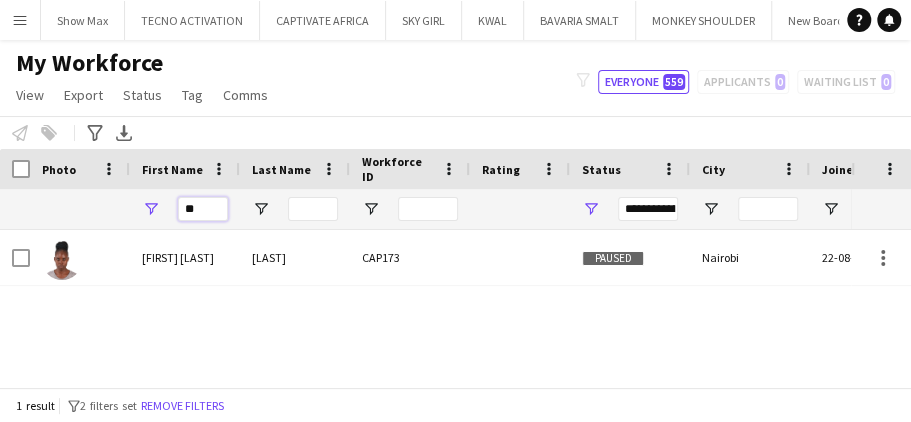 type on "*" 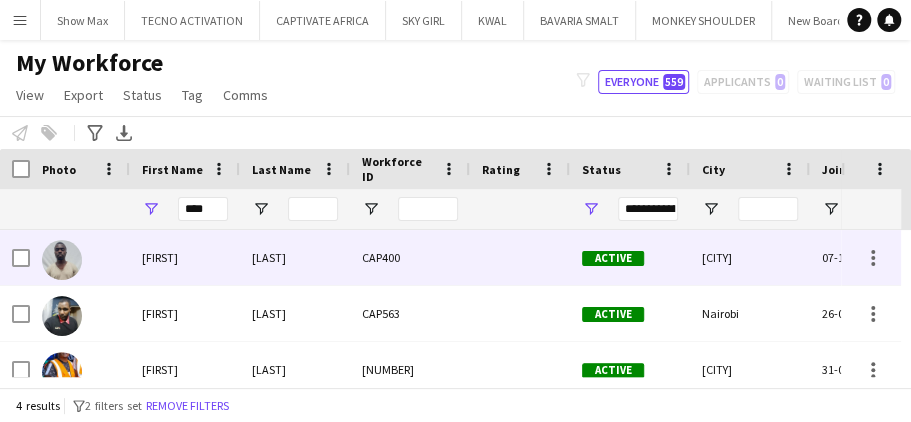click on "[LAST]" at bounding box center [295, 257] 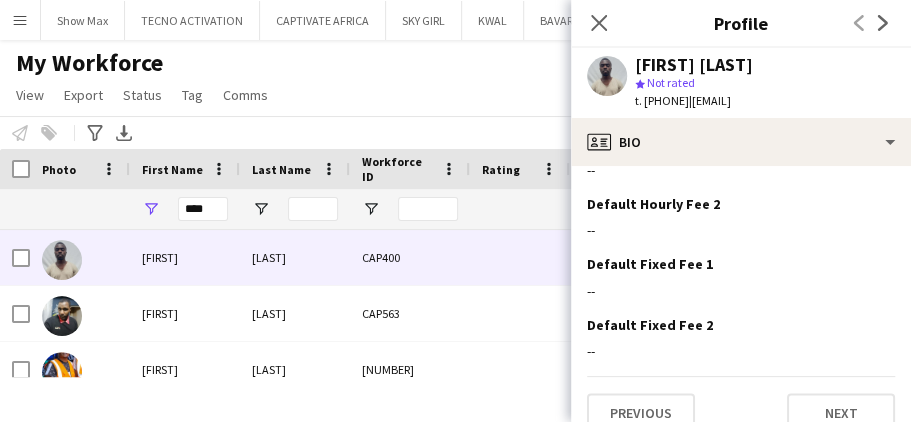 scroll, scrollTop: 938, scrollLeft: 0, axis: vertical 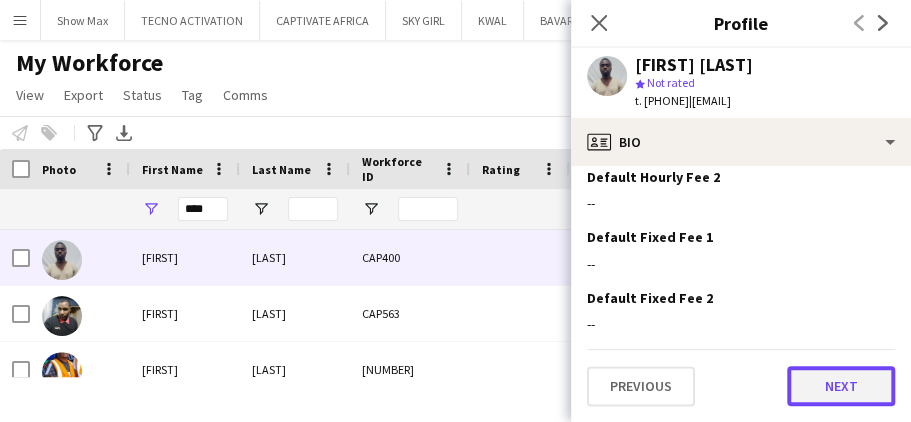 click on "Next" 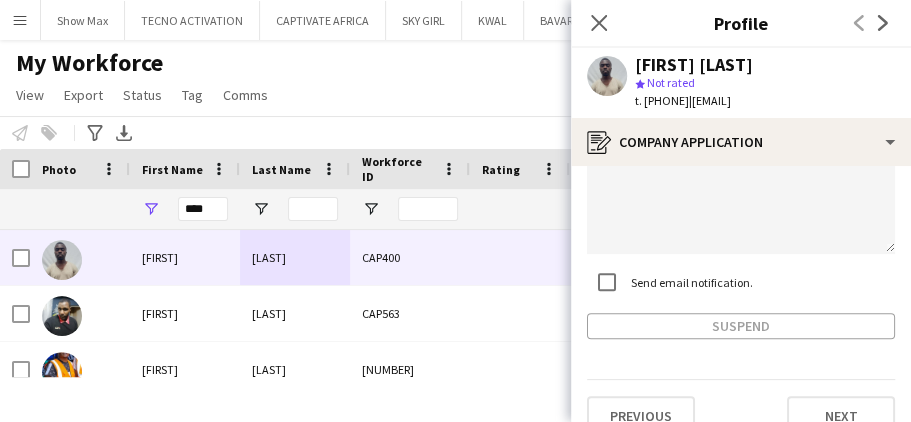 scroll, scrollTop: 294, scrollLeft: 0, axis: vertical 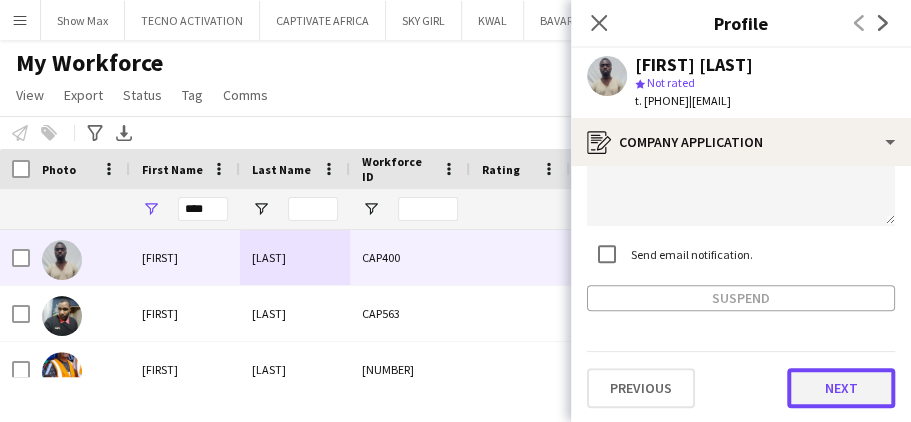 click on "Next" 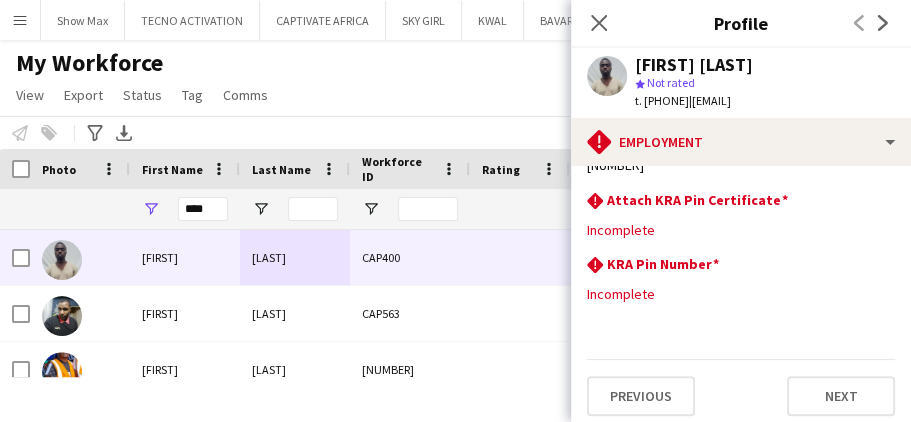 scroll, scrollTop: 183, scrollLeft: 0, axis: vertical 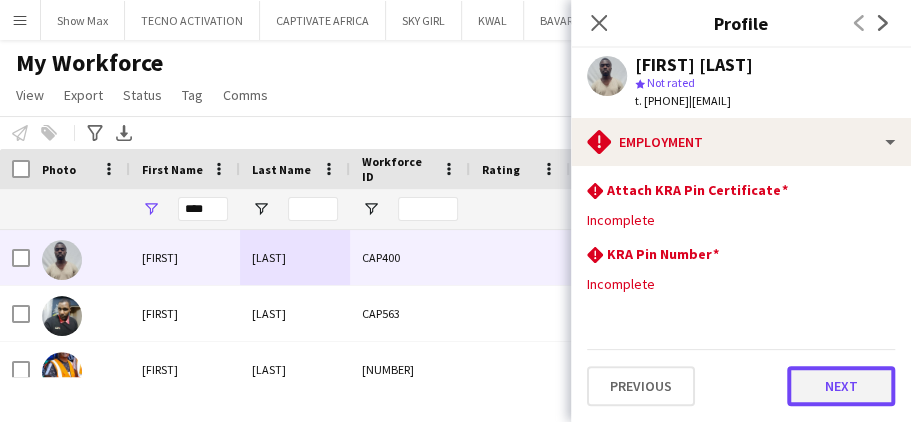 click on "Next" 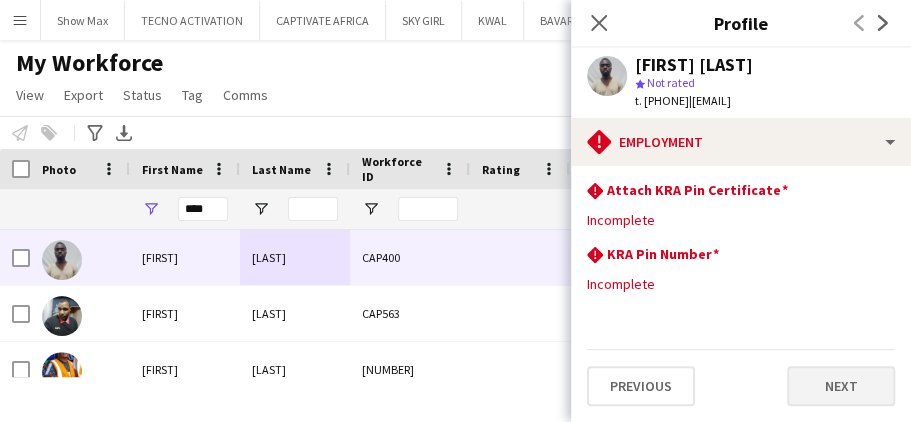 scroll, scrollTop: 0, scrollLeft: 0, axis: both 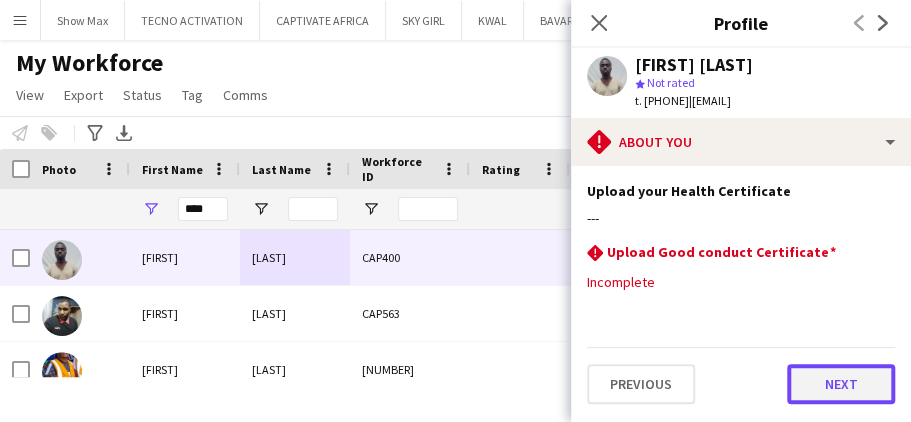 click on "Next" 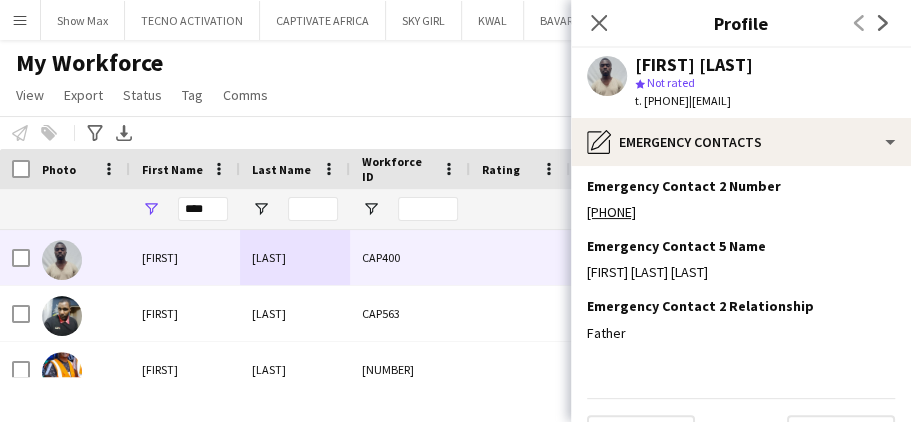 scroll, scrollTop: 235, scrollLeft: 0, axis: vertical 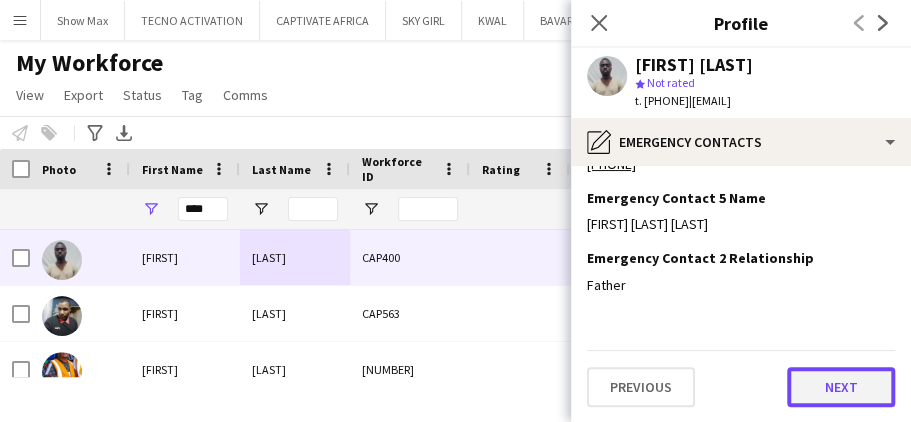 click on "Next" 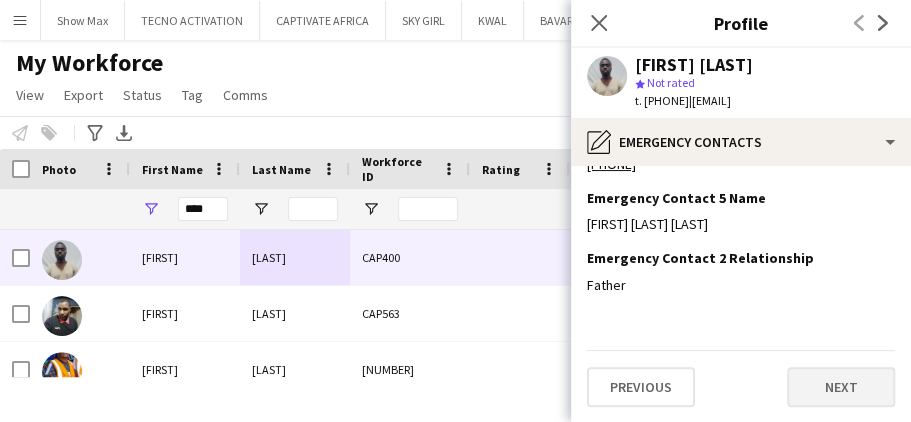 scroll, scrollTop: 0, scrollLeft: 0, axis: both 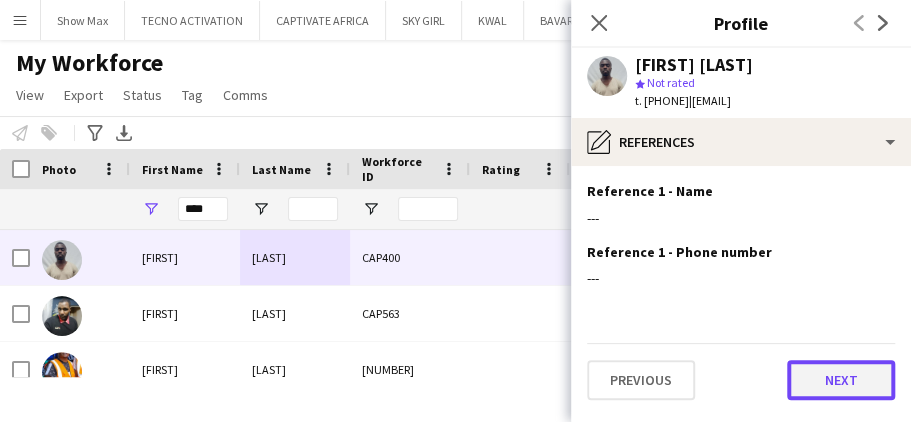 click on "Next" 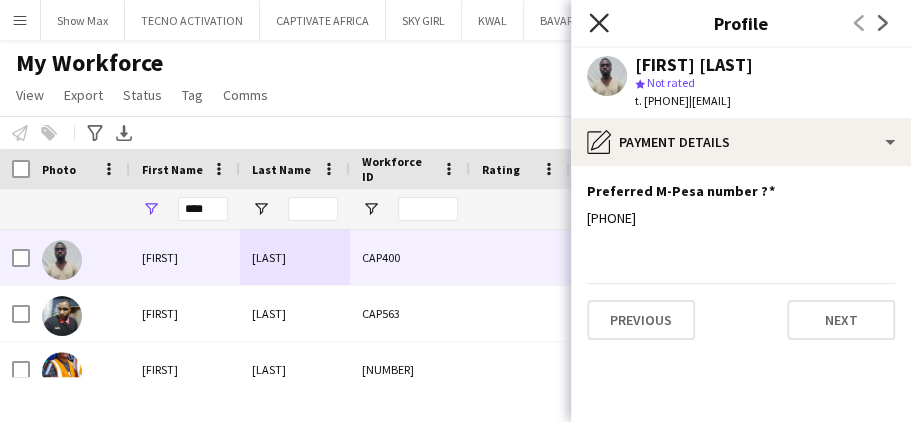 click on "Close pop-in" 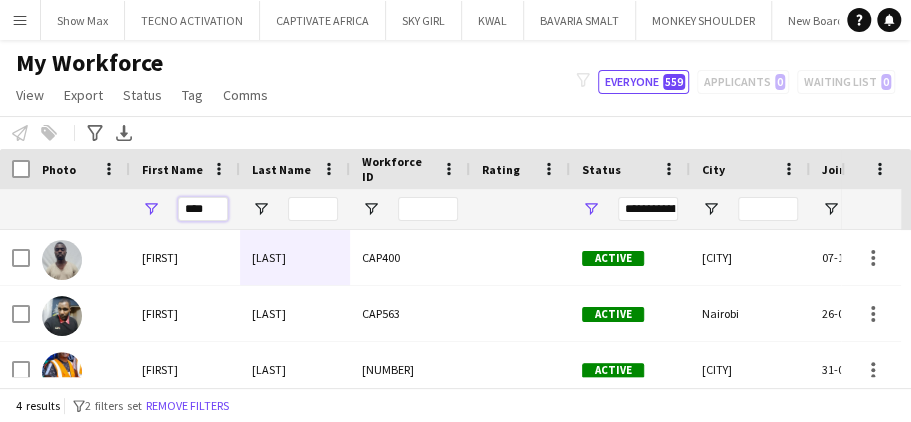 click on "****" at bounding box center [203, 209] 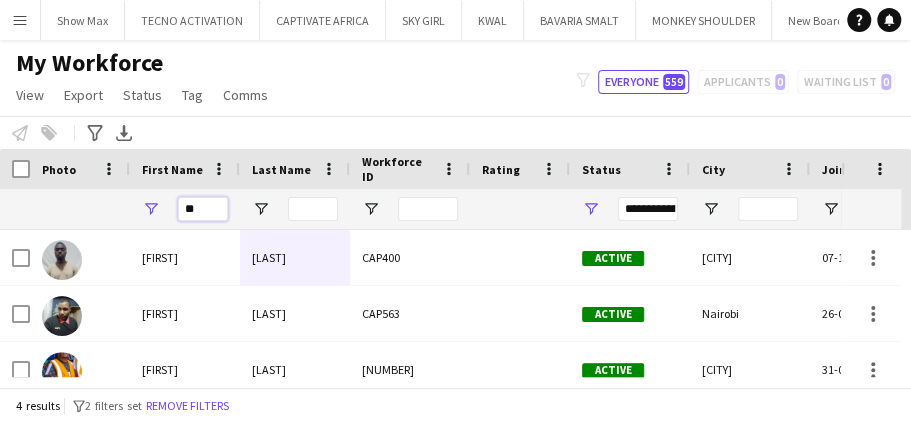 type on "*" 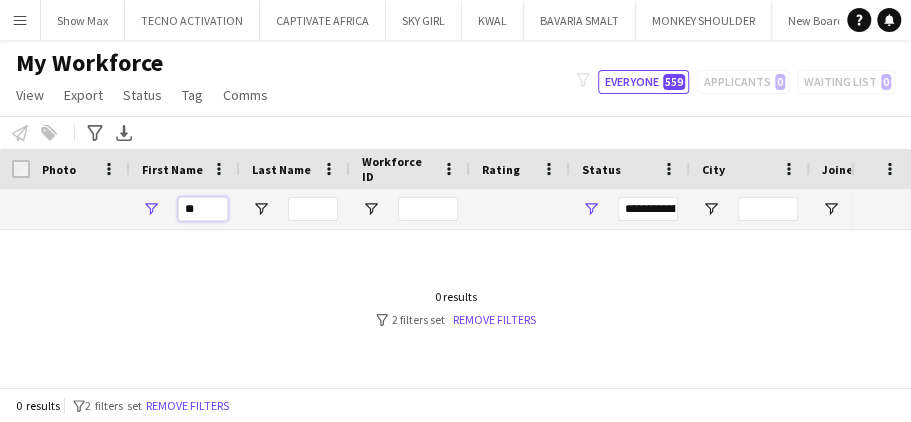 type on "*" 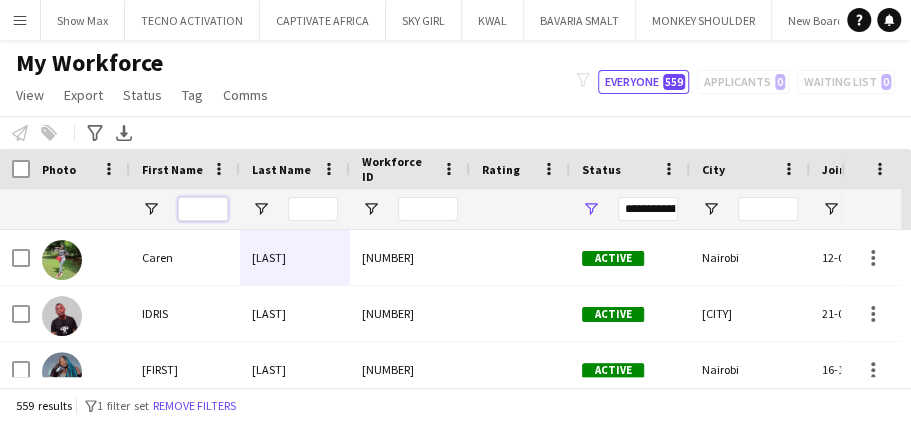 click at bounding box center [203, 209] 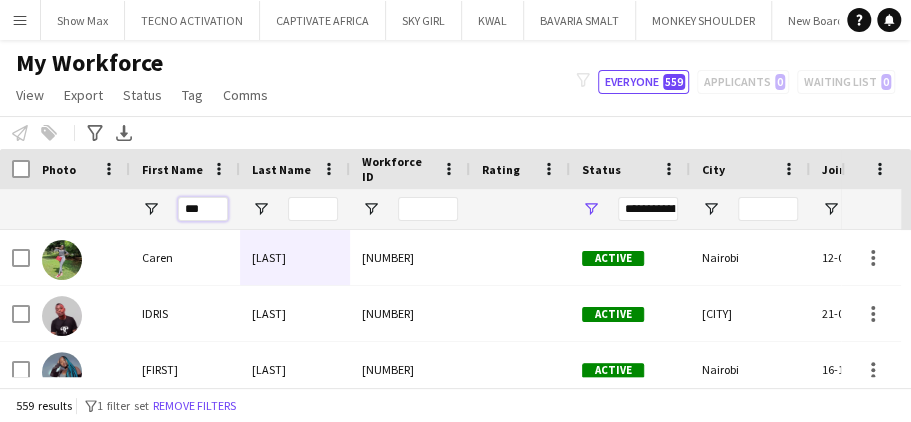 type on "****" 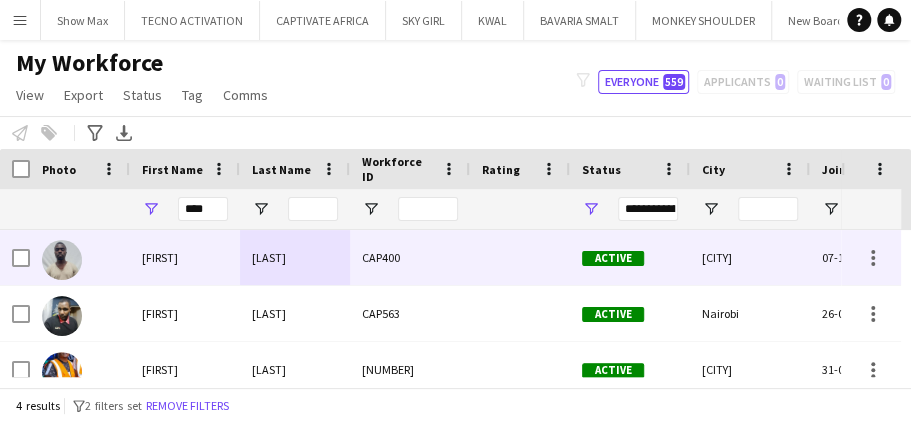 click on "[LAST]" at bounding box center (295, 257) 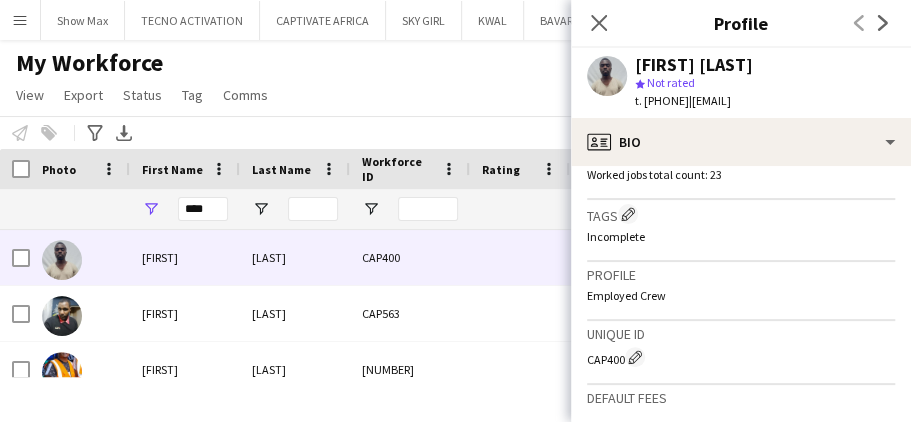 scroll, scrollTop: 938, scrollLeft: 0, axis: vertical 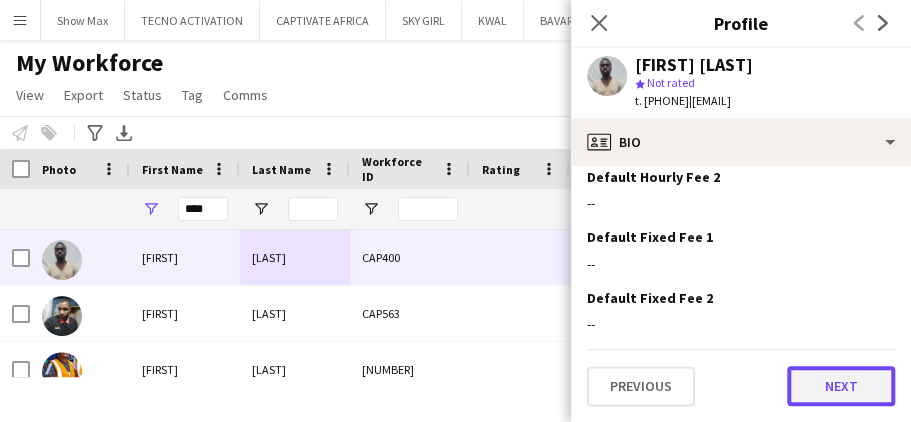 click on "Next" 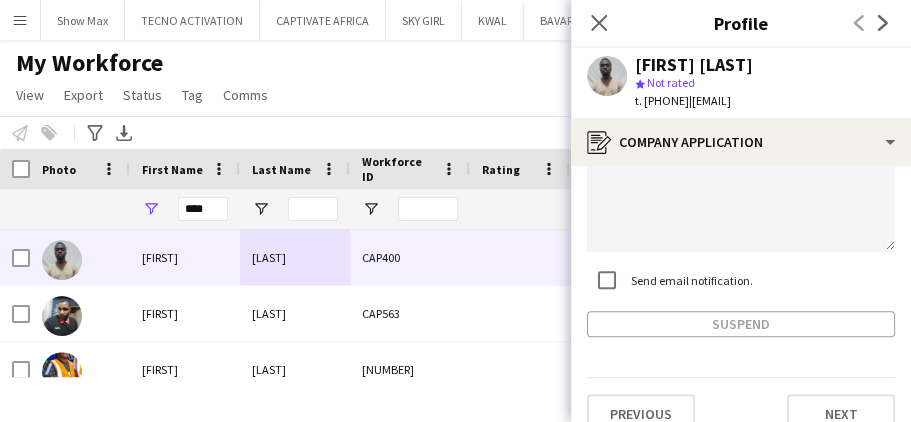 scroll, scrollTop: 294, scrollLeft: 0, axis: vertical 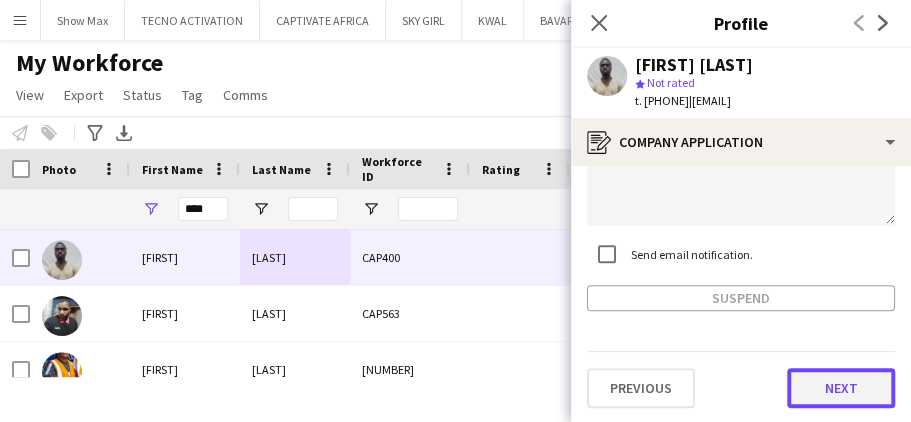 click on "Next" 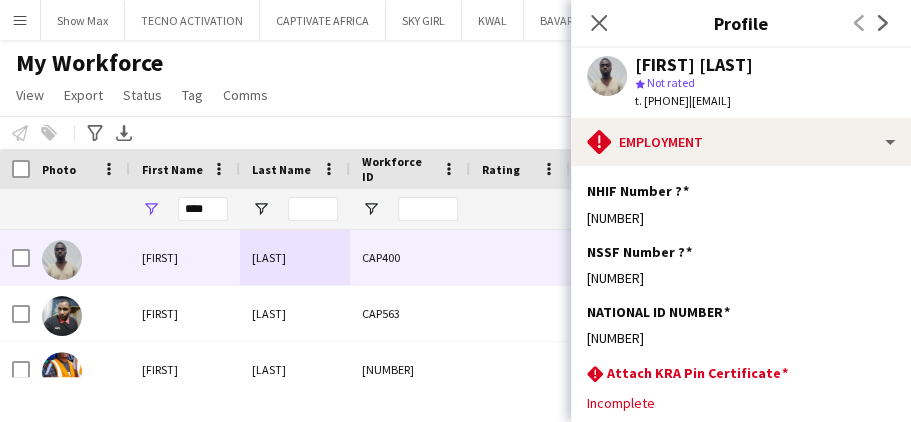 scroll, scrollTop: 183, scrollLeft: 0, axis: vertical 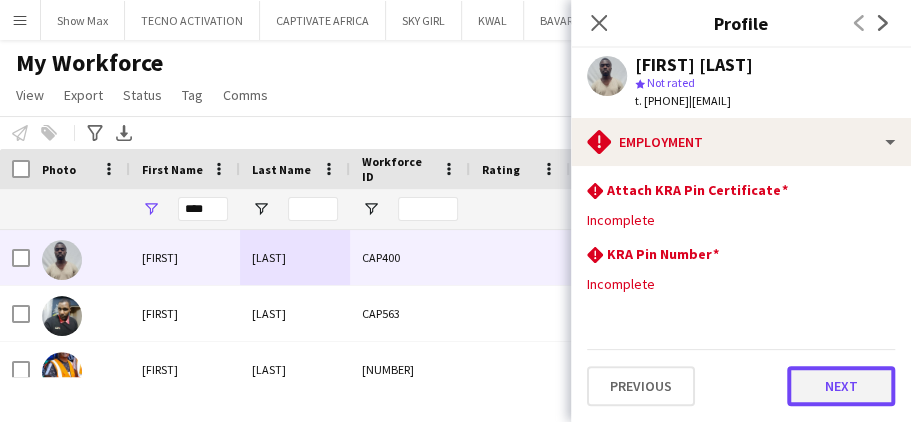 click on "Next" 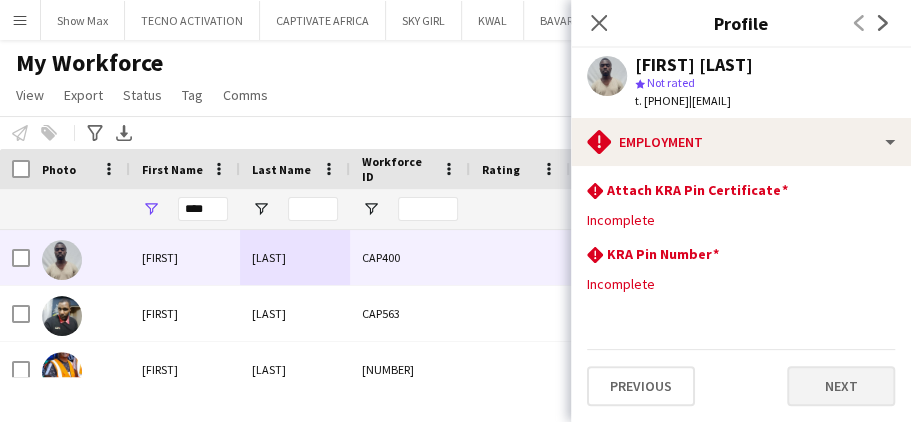 scroll, scrollTop: 0, scrollLeft: 0, axis: both 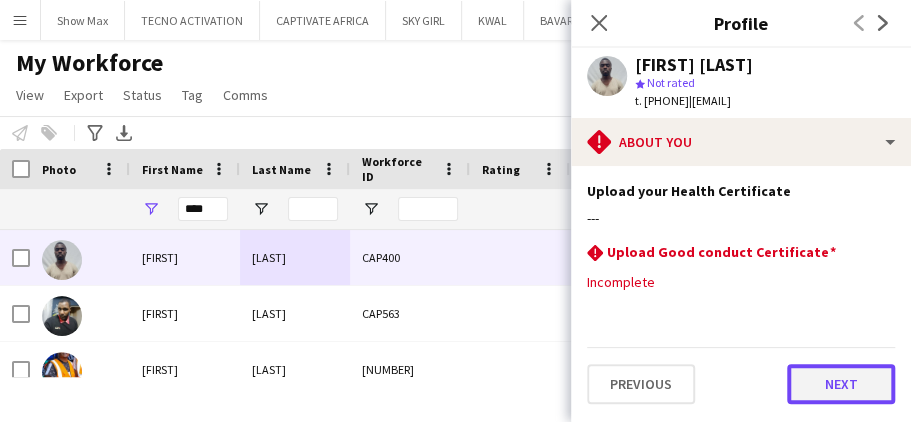 click on "Next" 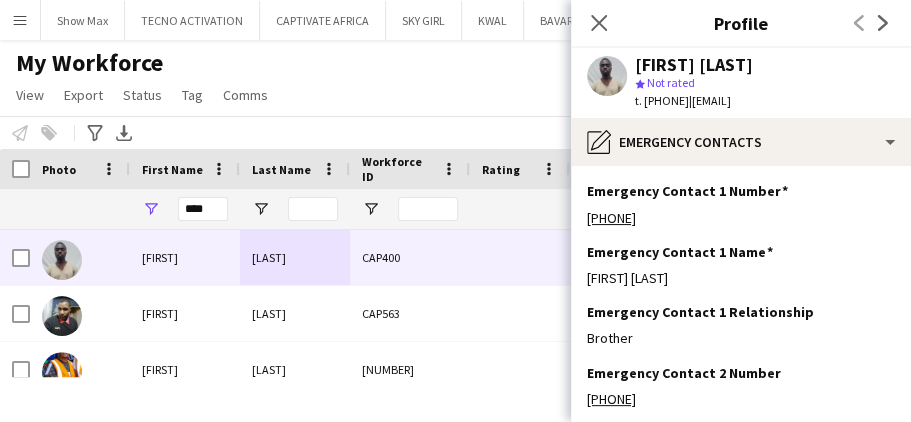 scroll, scrollTop: 235, scrollLeft: 0, axis: vertical 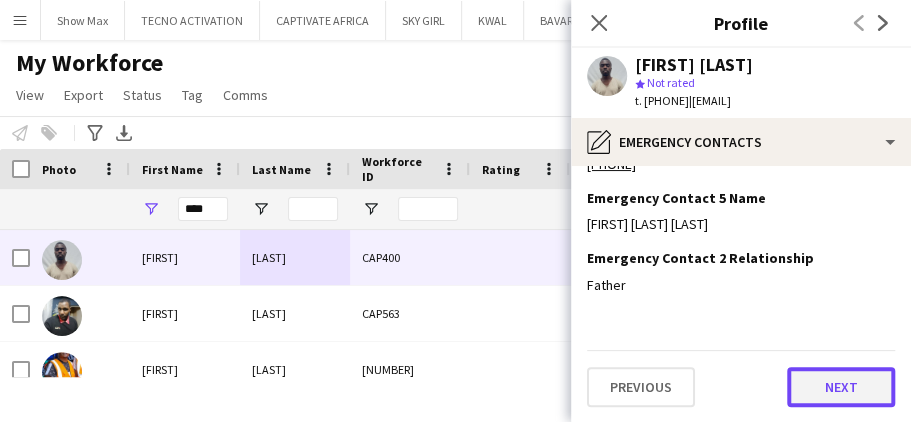 click on "Next" 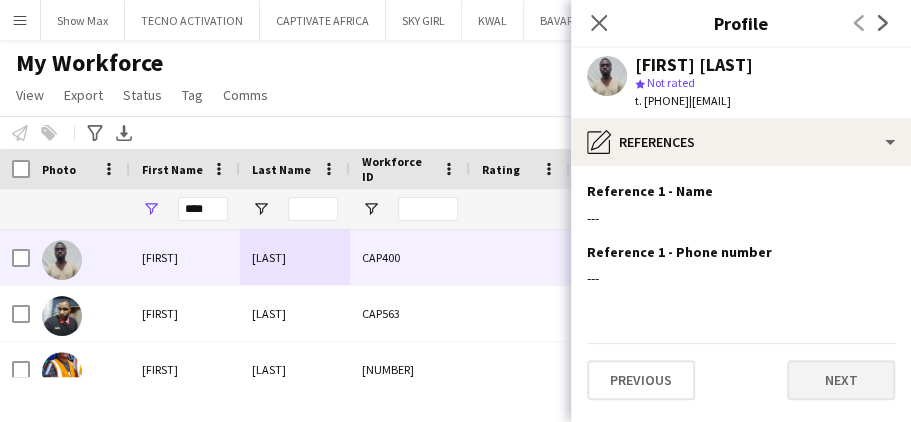 scroll, scrollTop: 0, scrollLeft: 0, axis: both 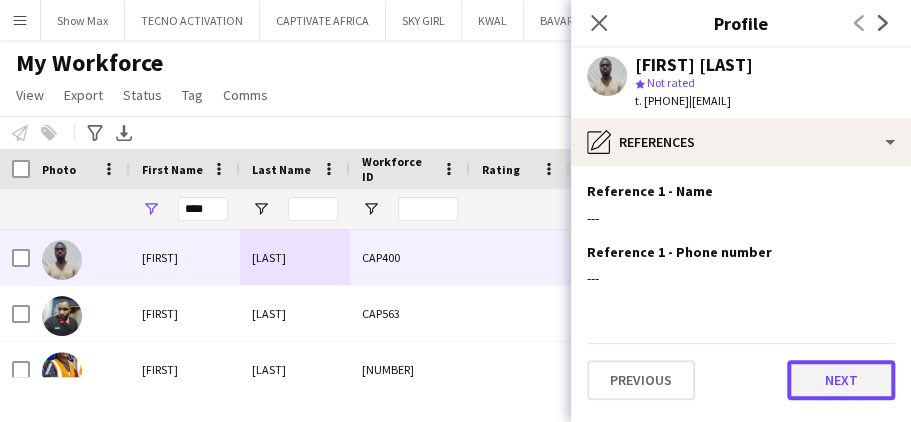 click on "Next" 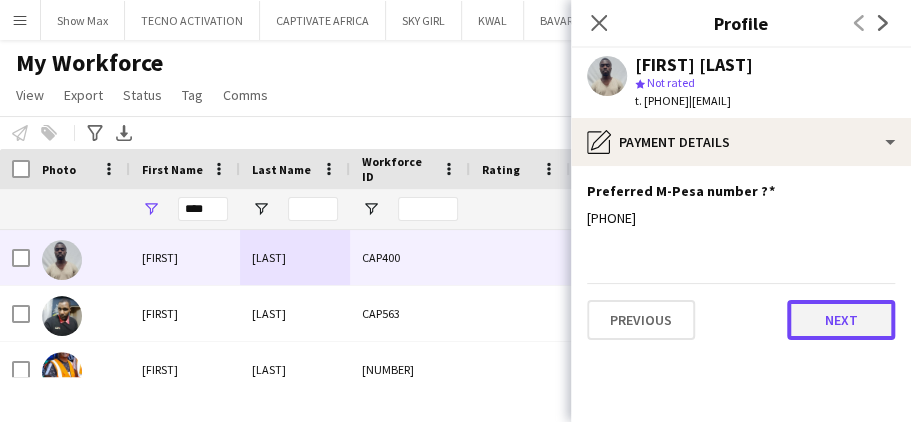 click on "Next" 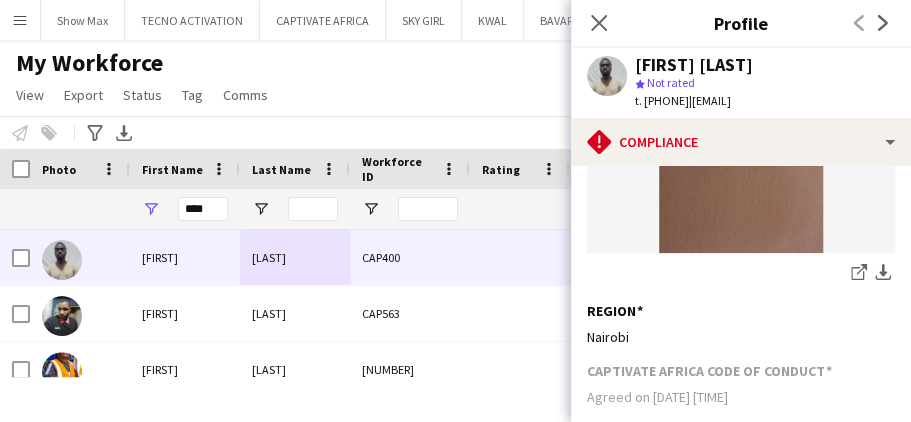 scroll, scrollTop: 767, scrollLeft: 0, axis: vertical 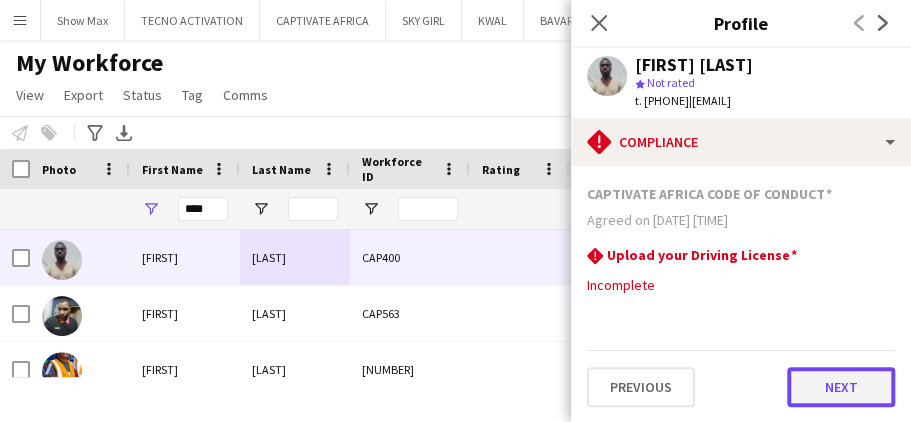 click on "Next" 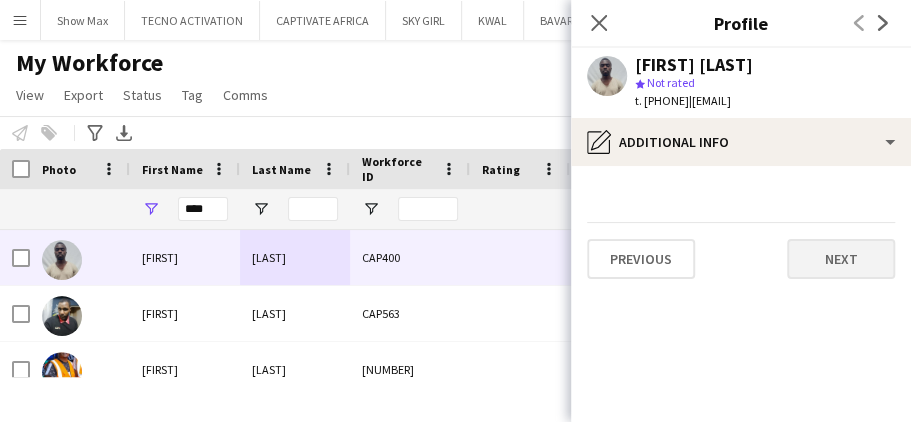 scroll, scrollTop: 0, scrollLeft: 0, axis: both 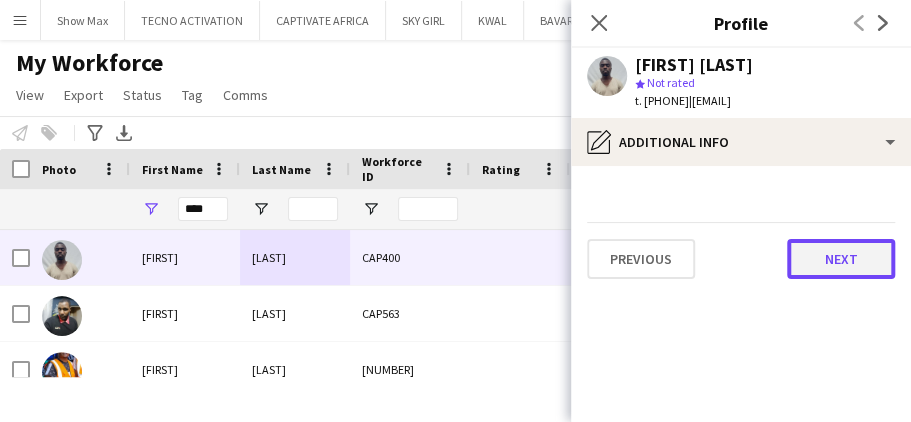 click on "Next" 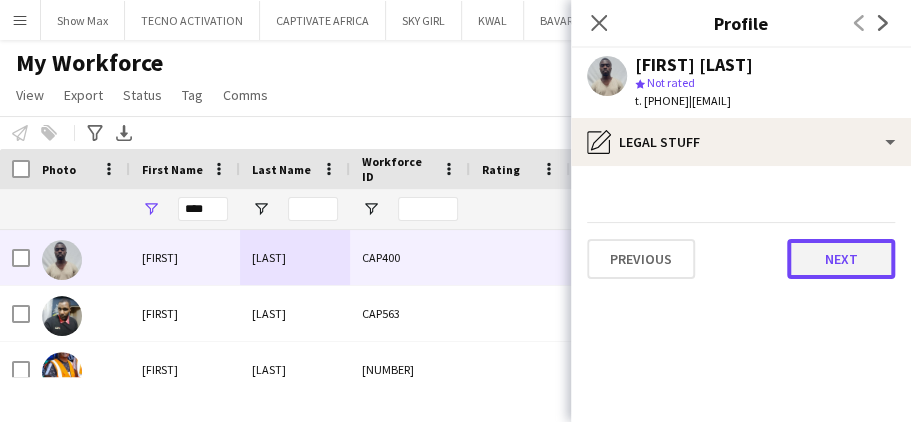 click on "Next" 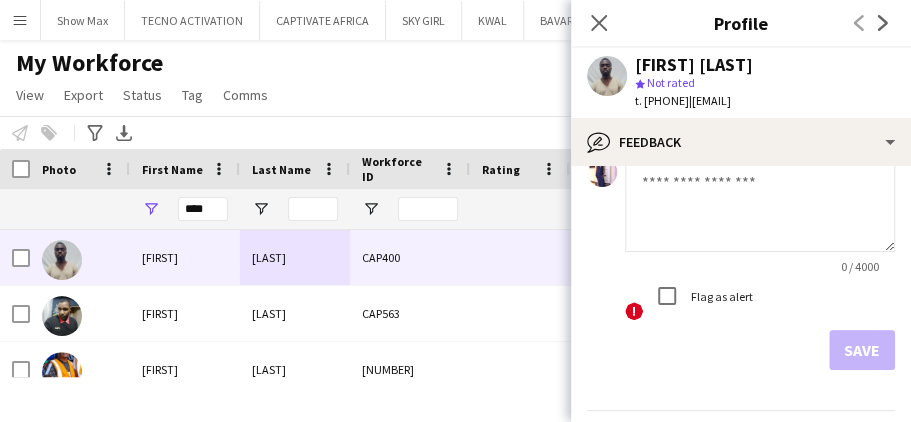 scroll, scrollTop: 222, scrollLeft: 0, axis: vertical 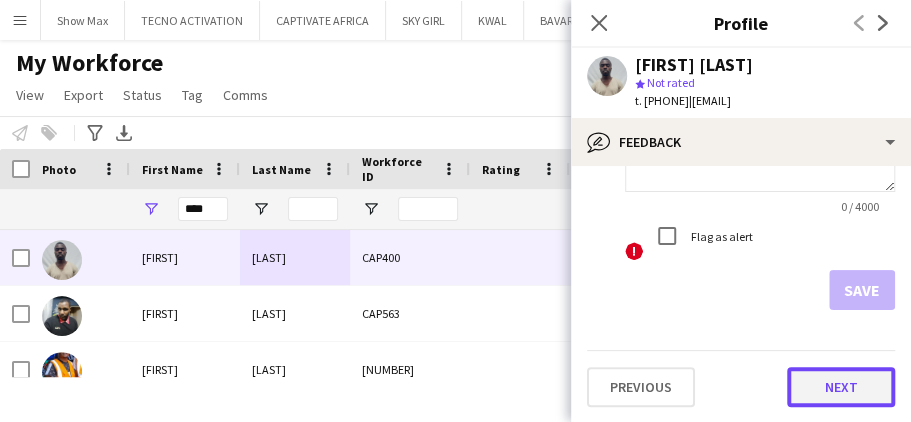 click on "Next" 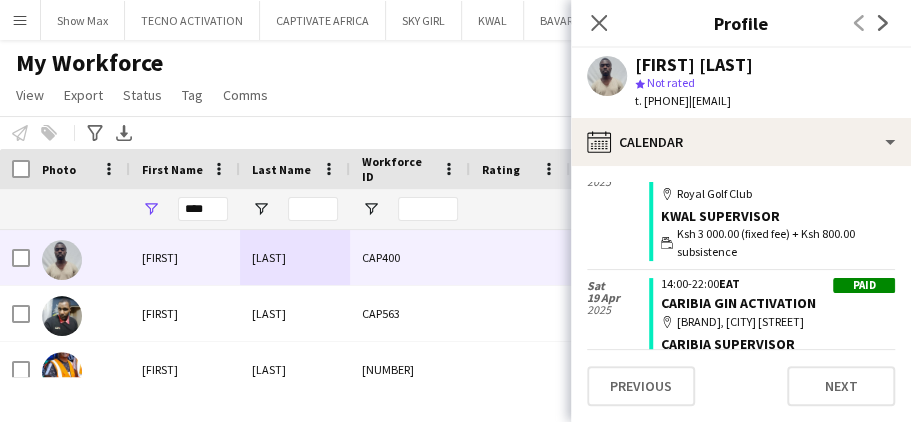 scroll, scrollTop: 0, scrollLeft: 0, axis: both 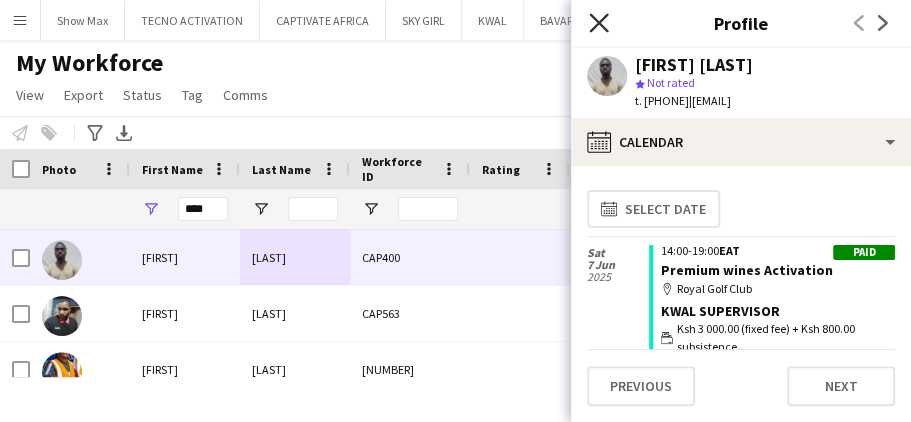 click 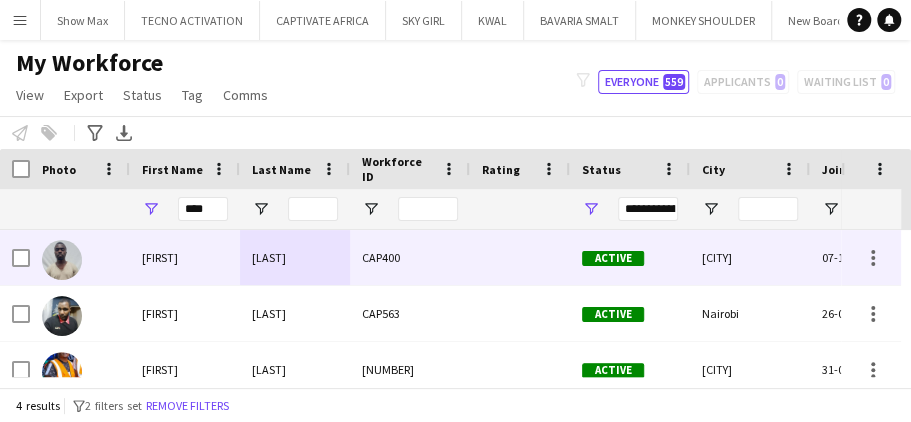 click at bounding box center (520, 257) 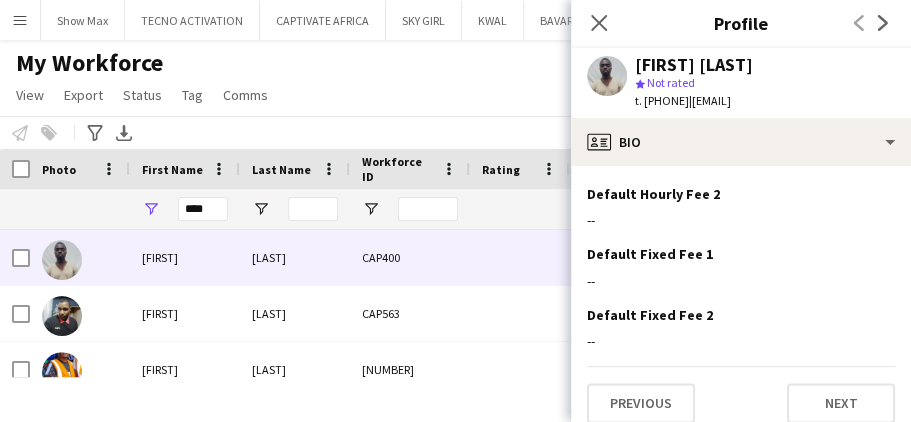 scroll, scrollTop: 938, scrollLeft: 0, axis: vertical 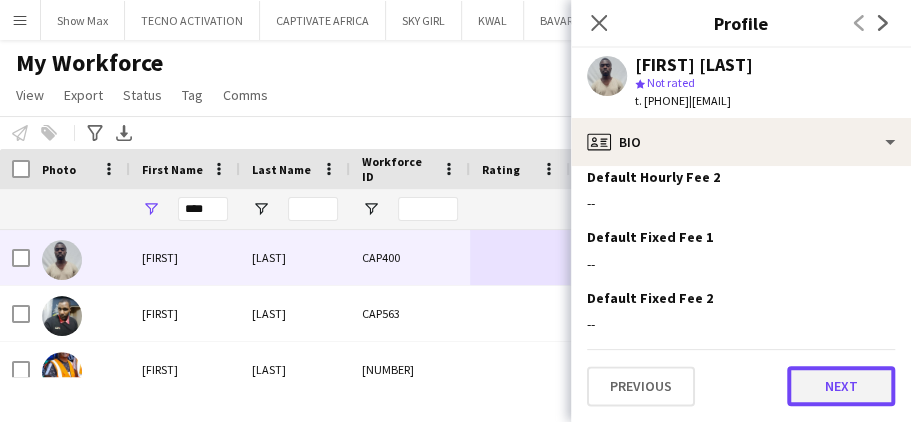 click on "Next" 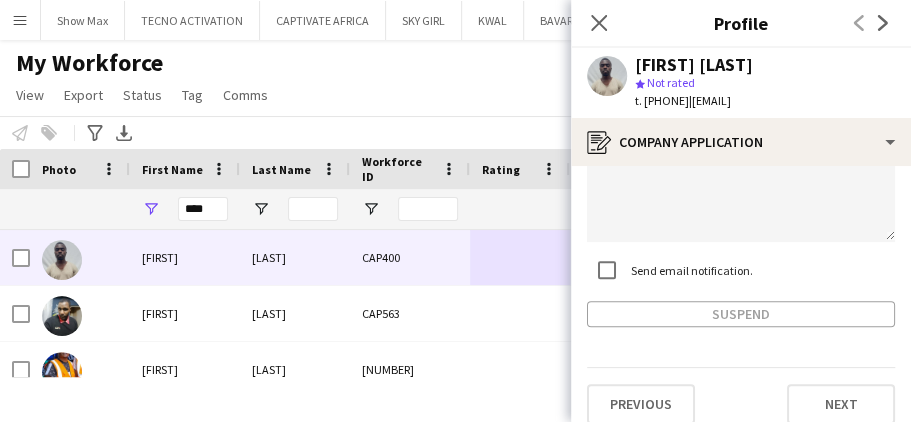 scroll, scrollTop: 282, scrollLeft: 0, axis: vertical 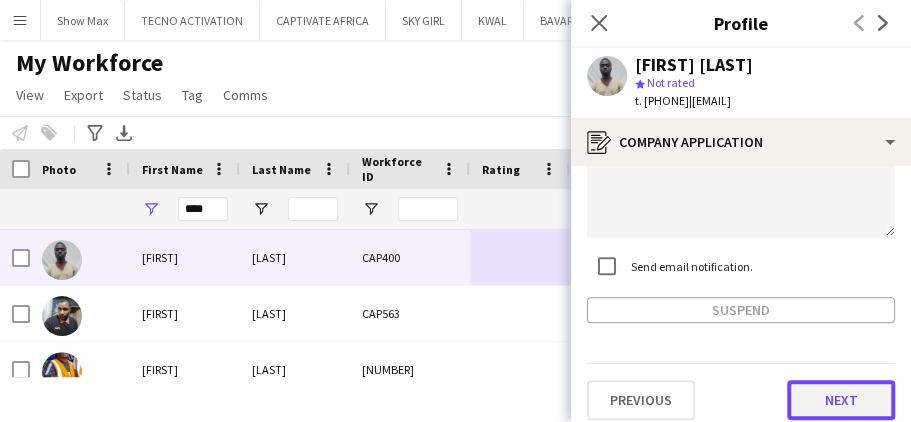 click on "Next" 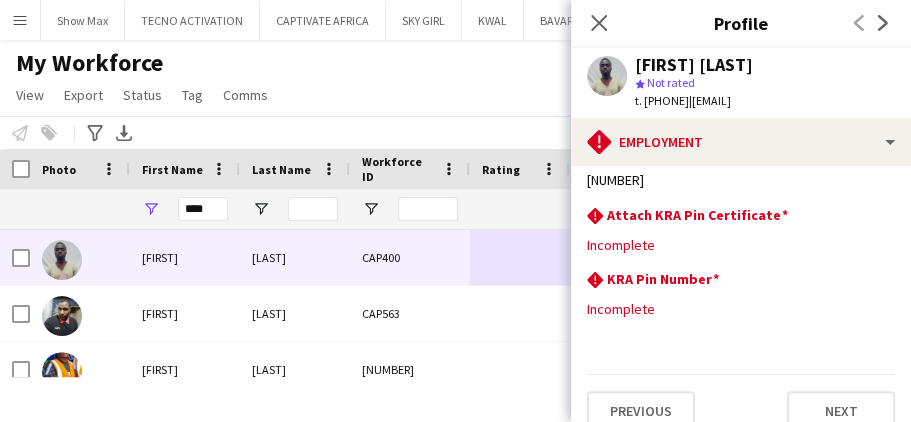 scroll, scrollTop: 183, scrollLeft: 0, axis: vertical 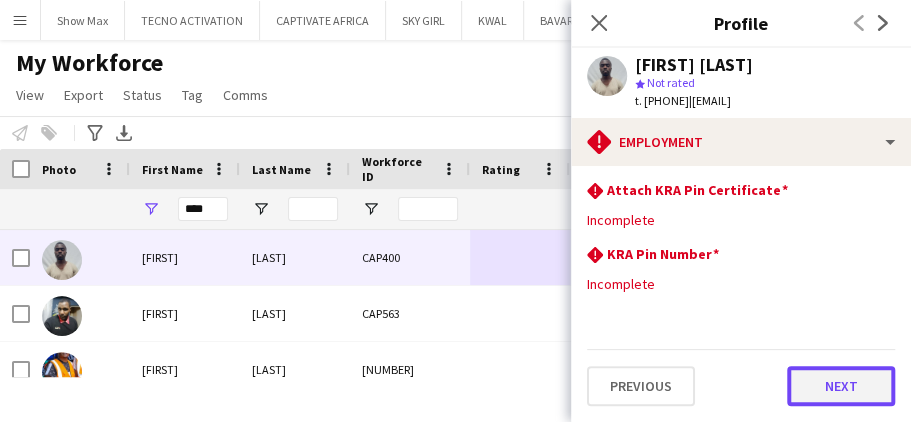 click on "Next" 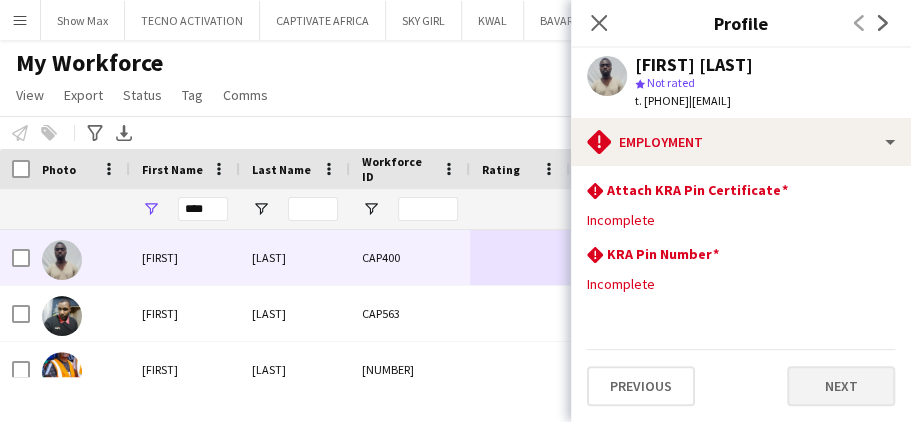 scroll, scrollTop: 0, scrollLeft: 0, axis: both 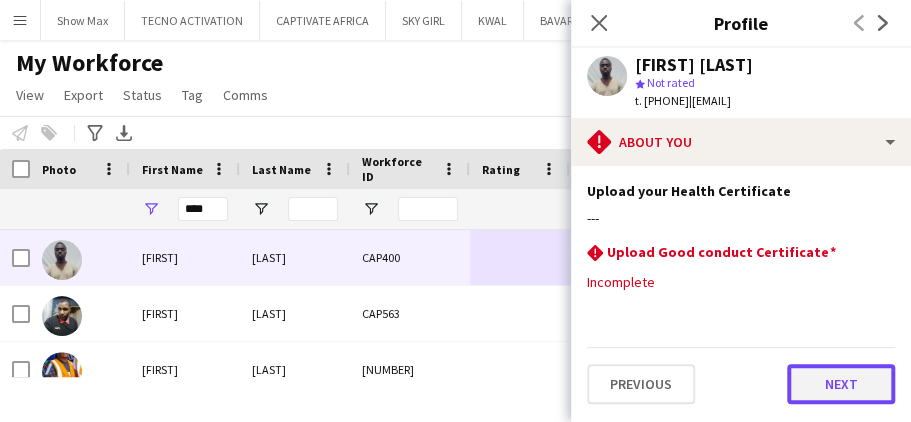 click on "Next" 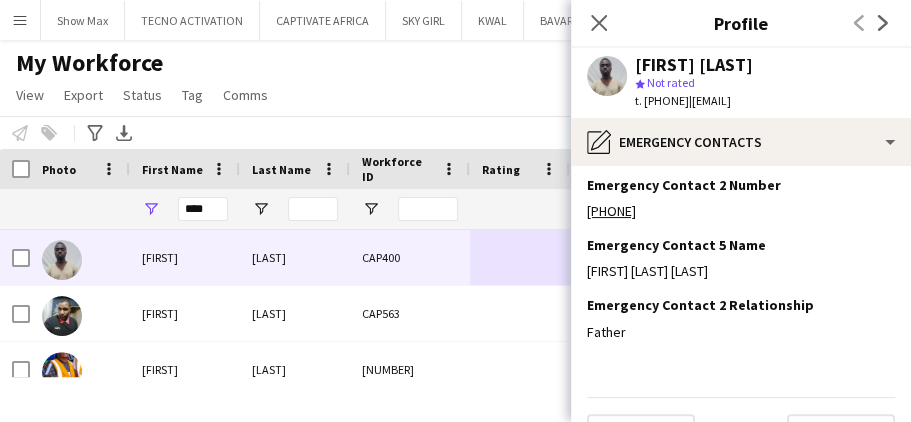 scroll, scrollTop: 235, scrollLeft: 0, axis: vertical 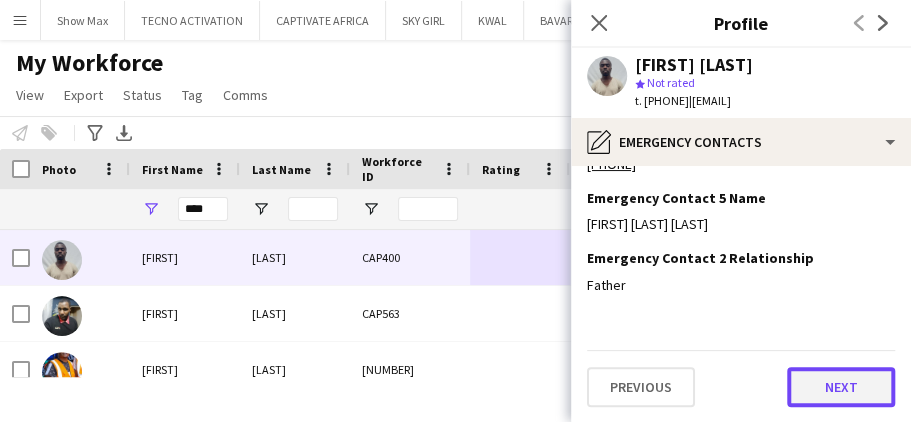 click on "Next" 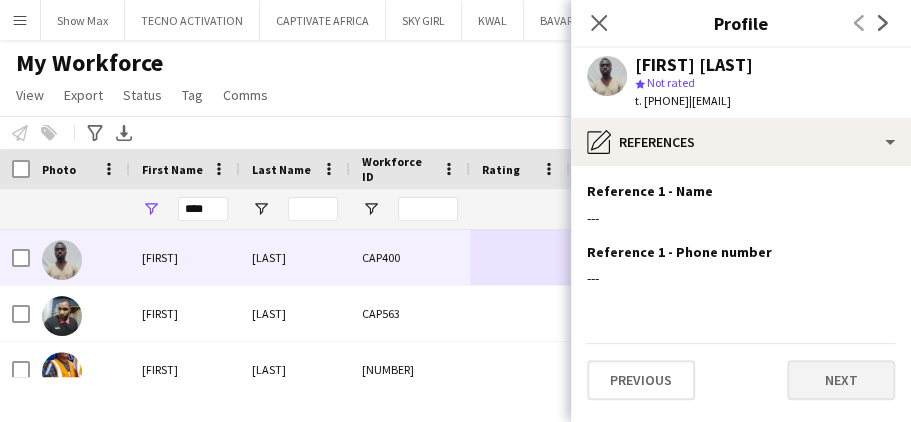 scroll, scrollTop: 0, scrollLeft: 0, axis: both 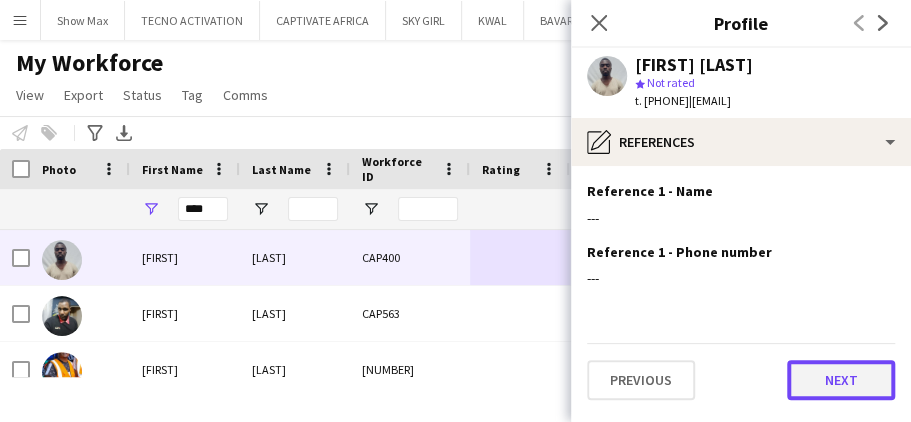 click on "Next" 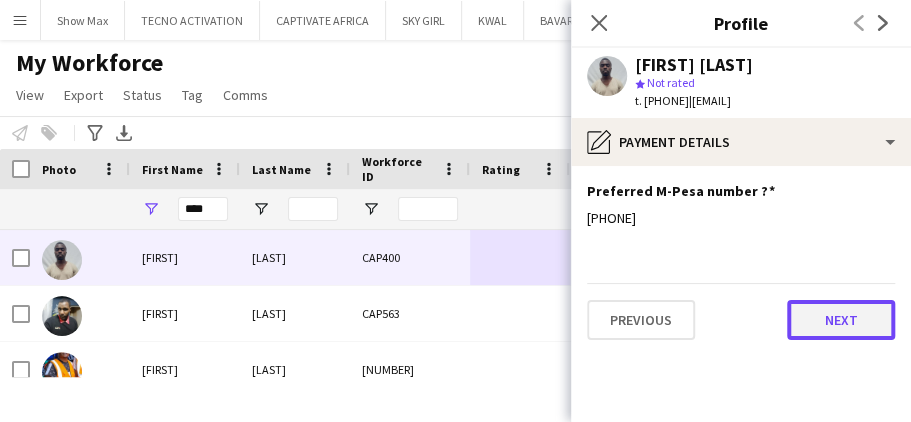 click on "Next" 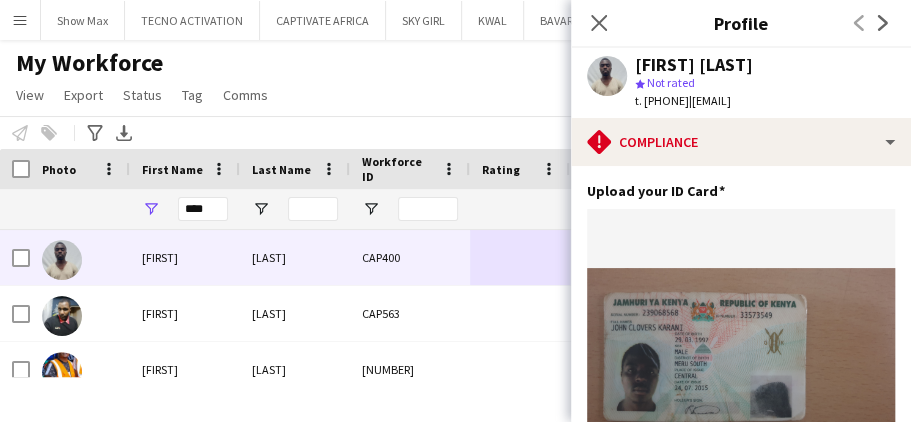 click on "Upload your ID Card
Edit this field
share-external-link-1
download-bottom
share-external-link-1
download-bottom
[REGION]
Edit this field
[CITY] CAPTIVATE AFRICA CODE OF CONDUCT  Agreed on [DATE] [TIME]
rhombus-alert
Upload your Driving License
Edit this field
Incomplete   Previous   Next" 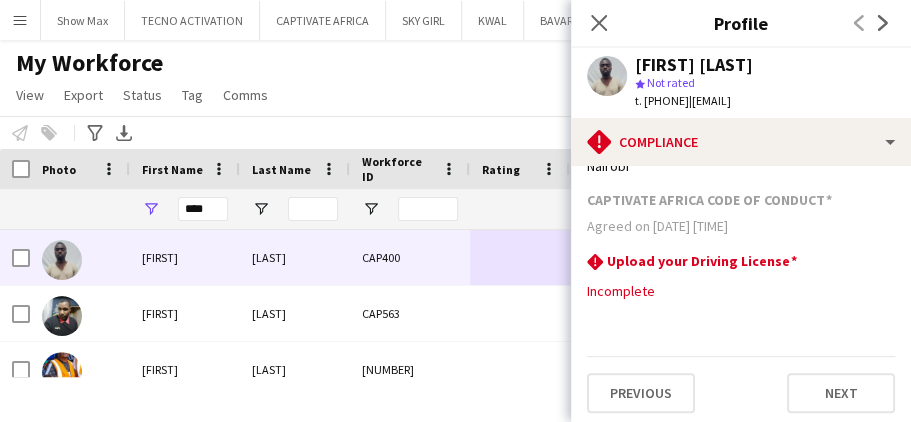 scroll, scrollTop: 767, scrollLeft: 0, axis: vertical 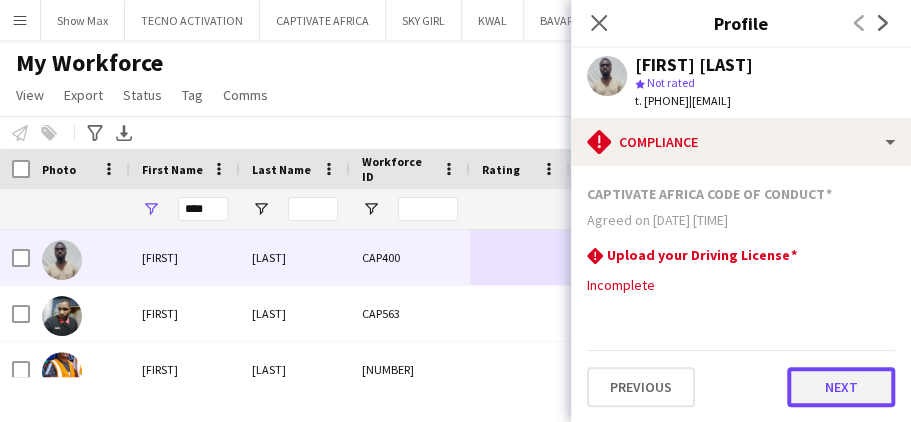 click on "Next" 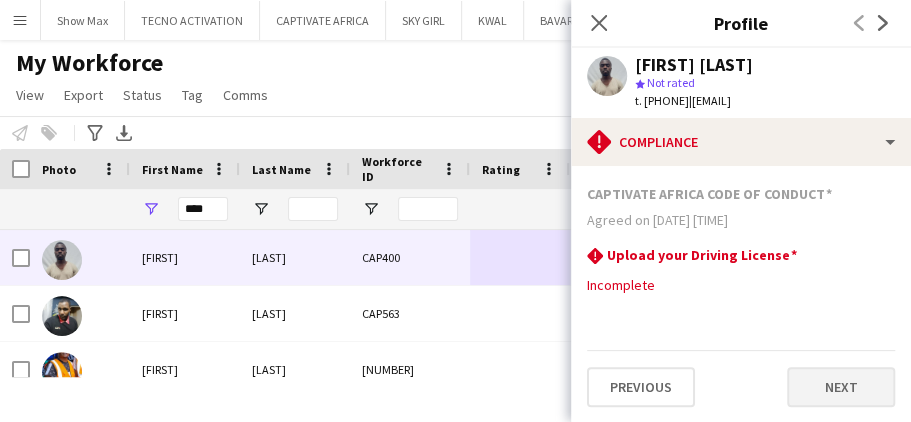scroll, scrollTop: 0, scrollLeft: 0, axis: both 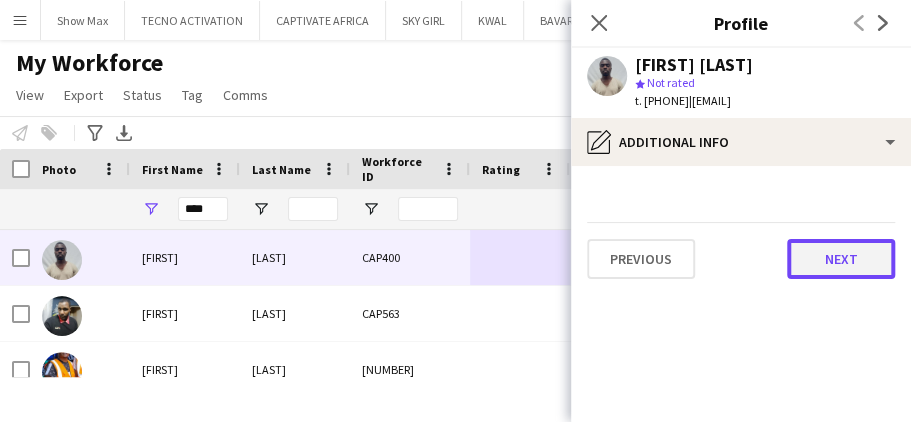 click on "Next" 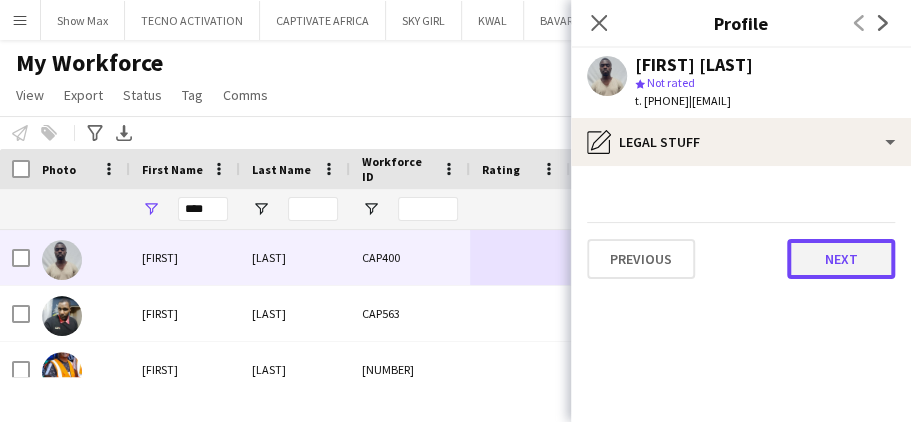 click on "Next" 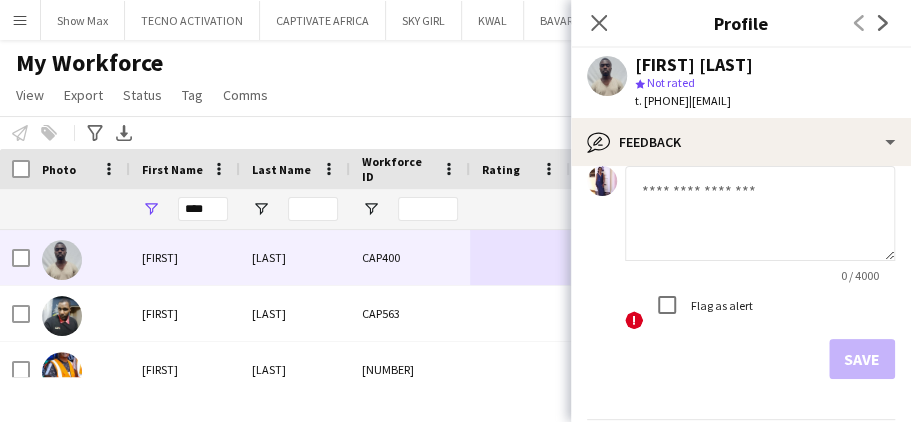 scroll, scrollTop: 208, scrollLeft: 0, axis: vertical 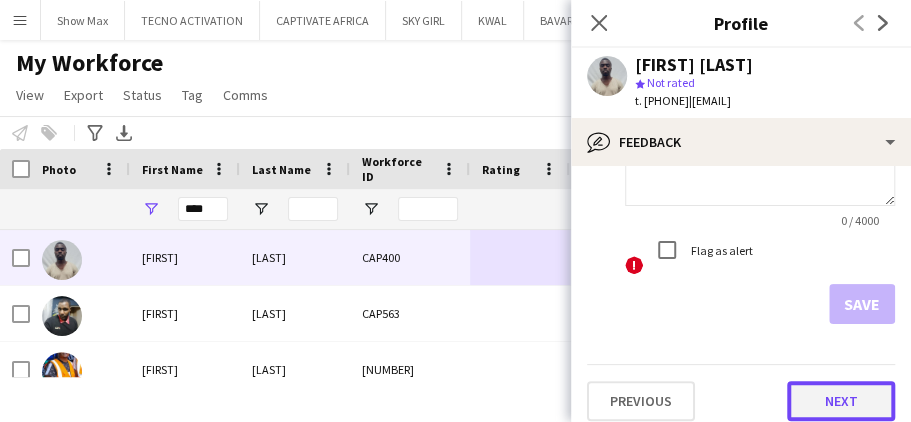 click on "Next" 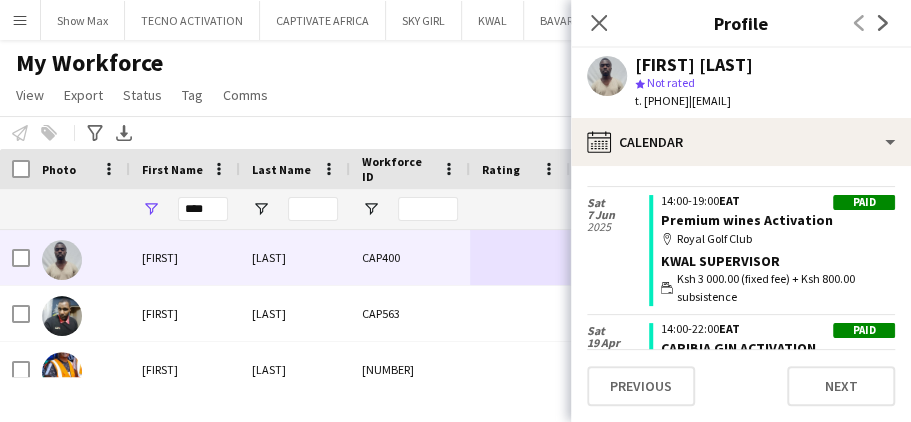 scroll, scrollTop: 0, scrollLeft: 0, axis: both 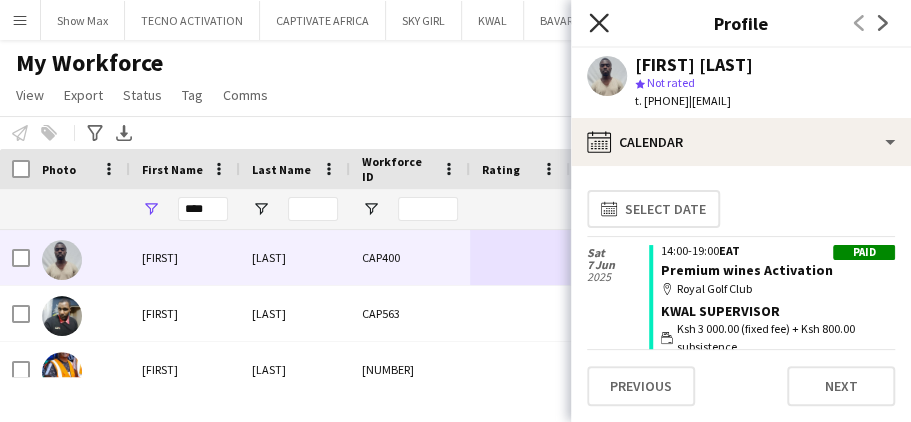 click on "Close pop-in" 